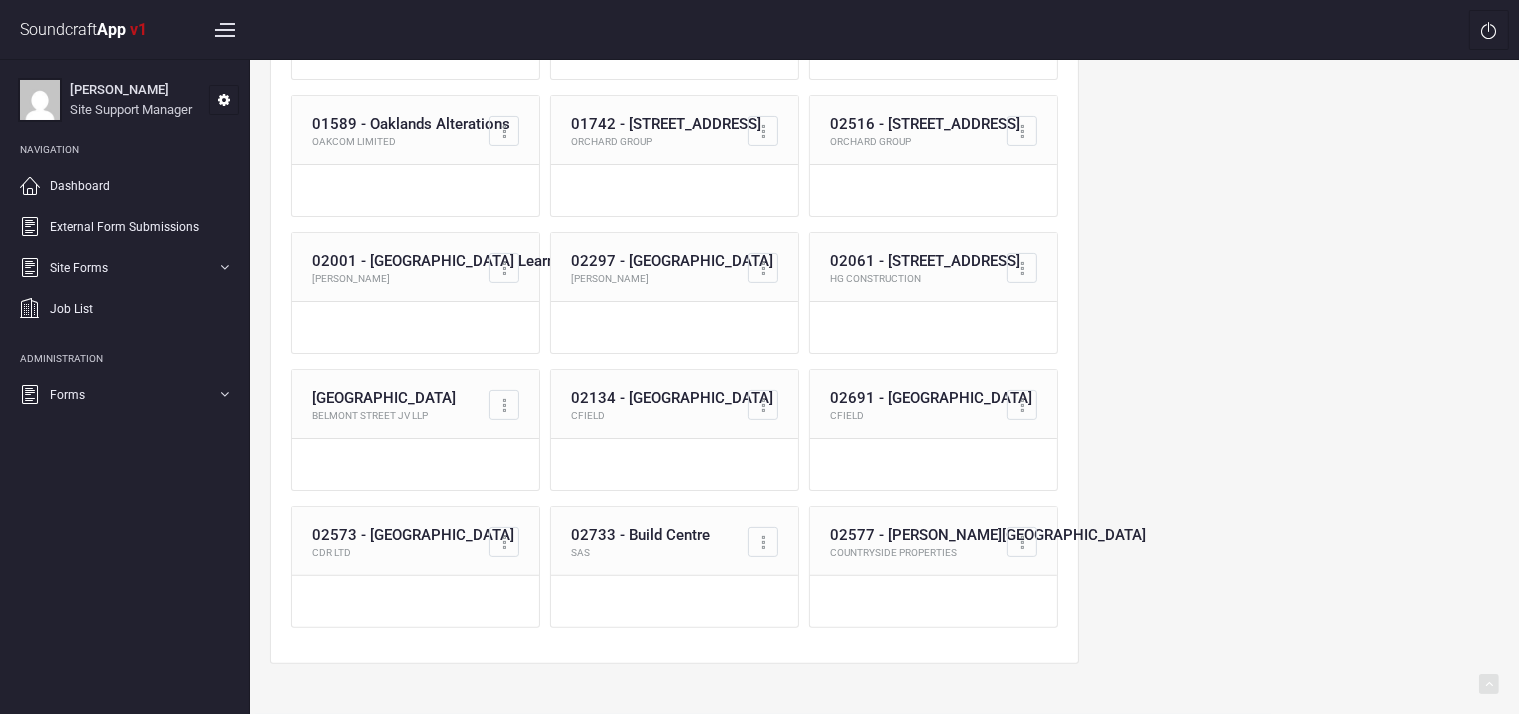 scroll, scrollTop: 440, scrollLeft: 0, axis: vertical 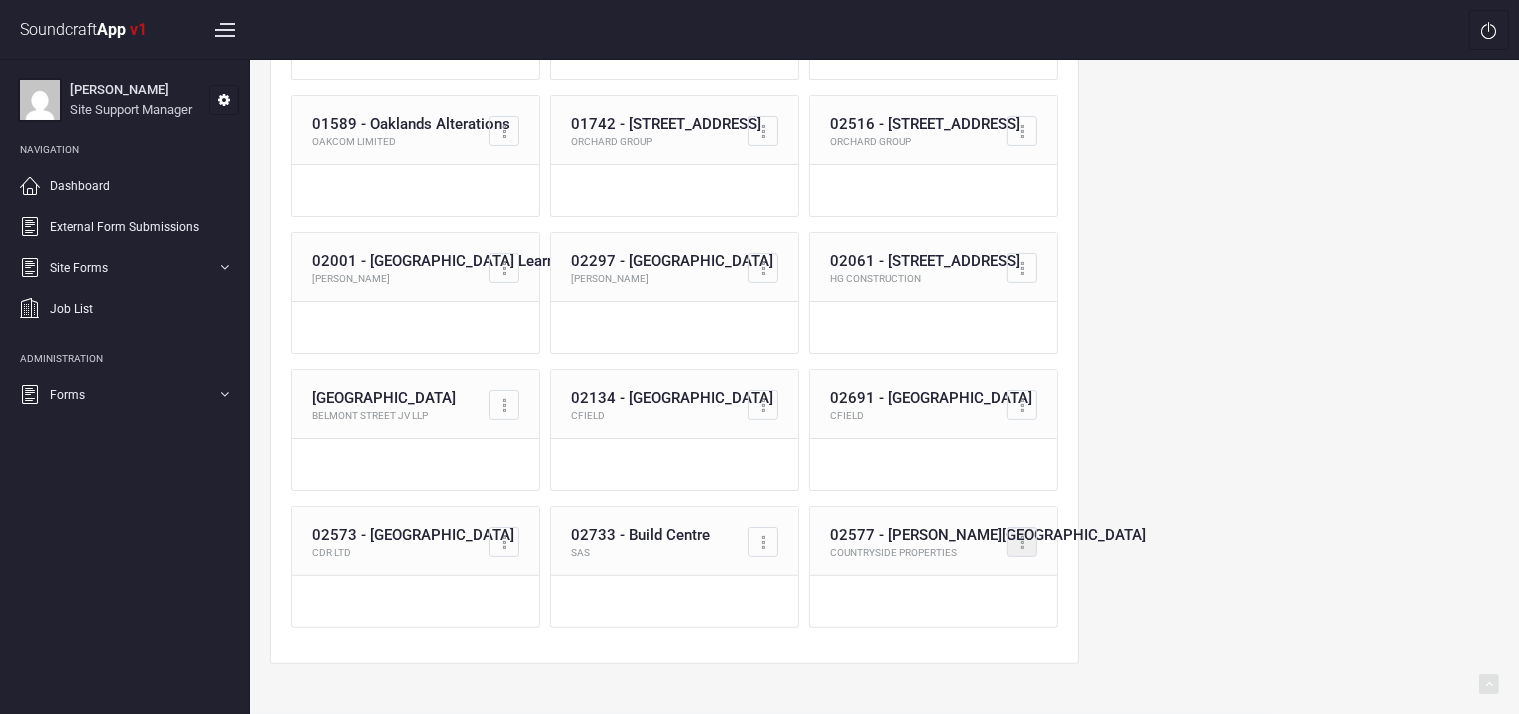 click at bounding box center (1022, 542) 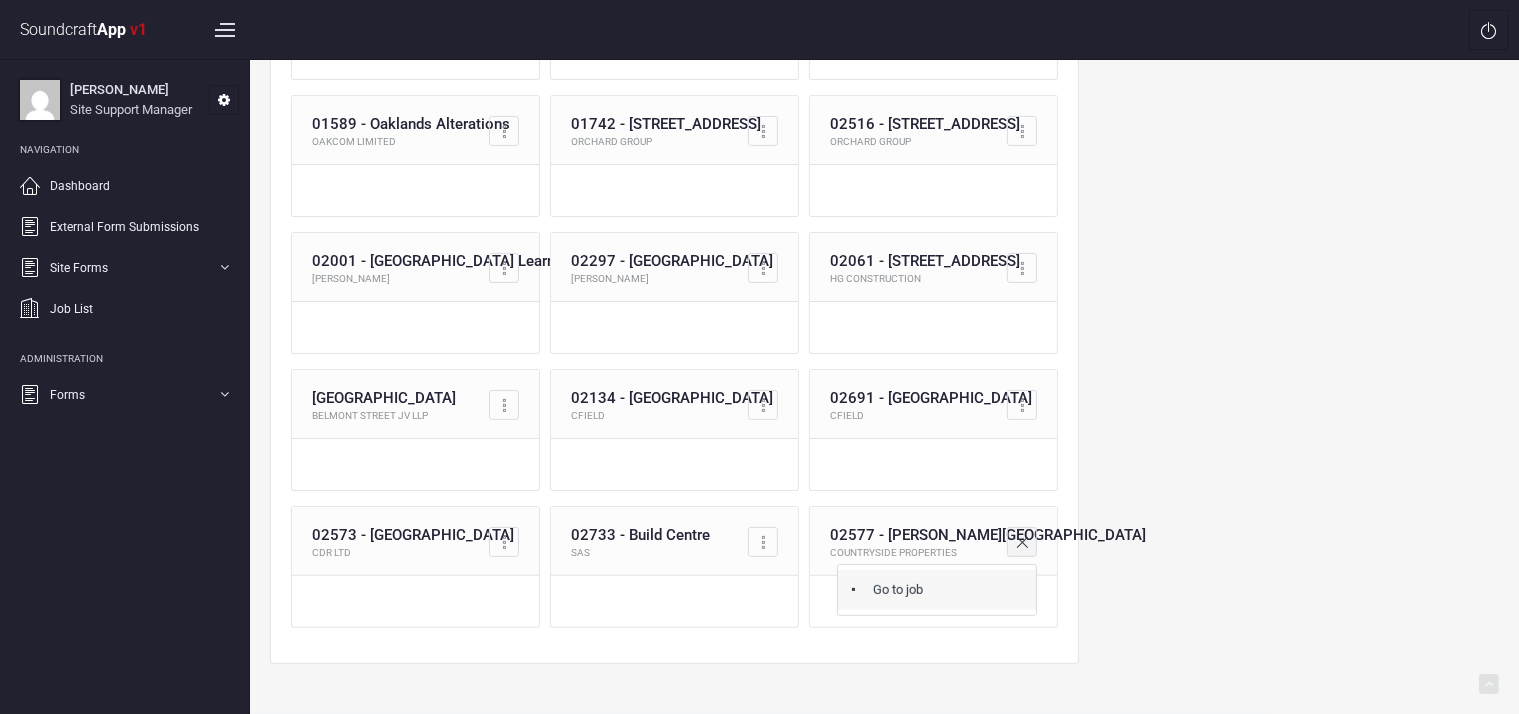 click on "Go to job" at bounding box center [937, 590] 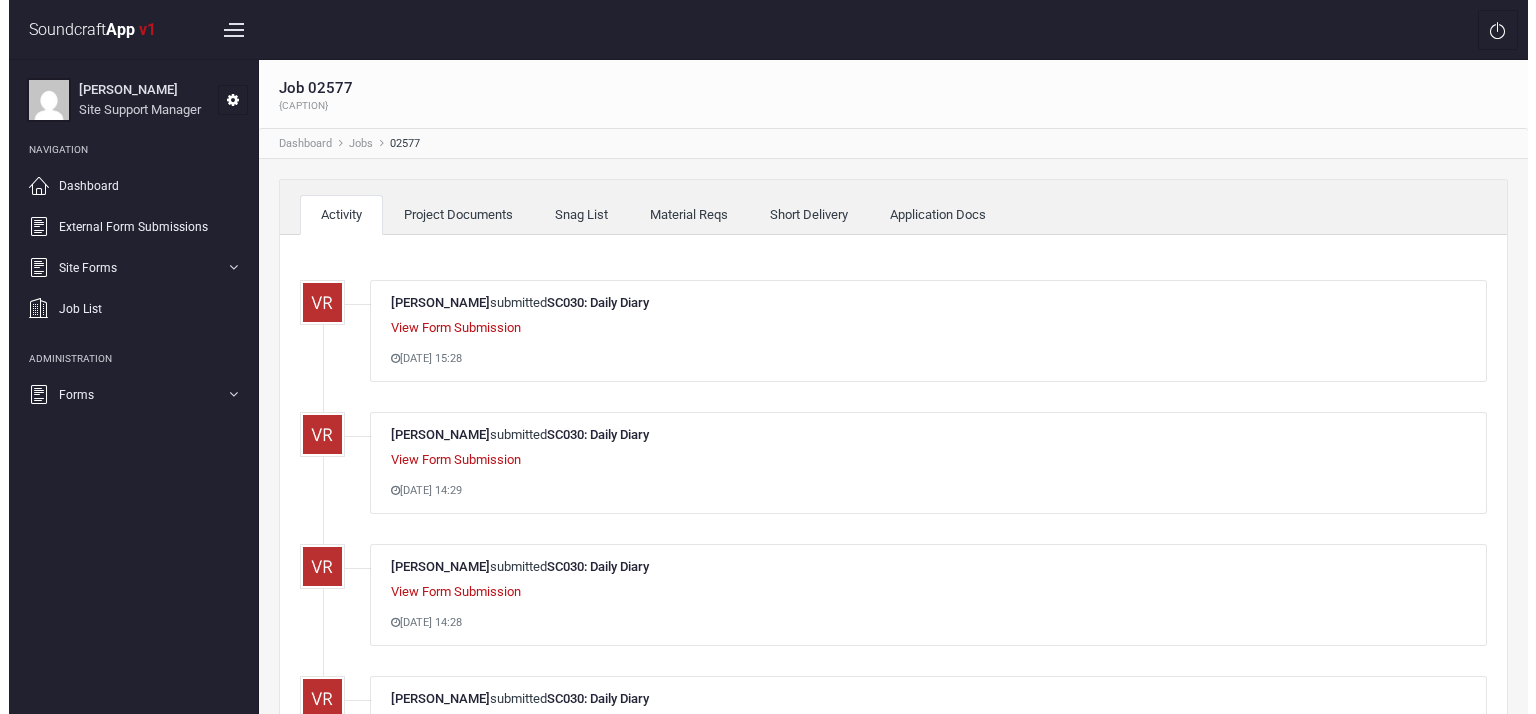 scroll, scrollTop: 0, scrollLeft: 0, axis: both 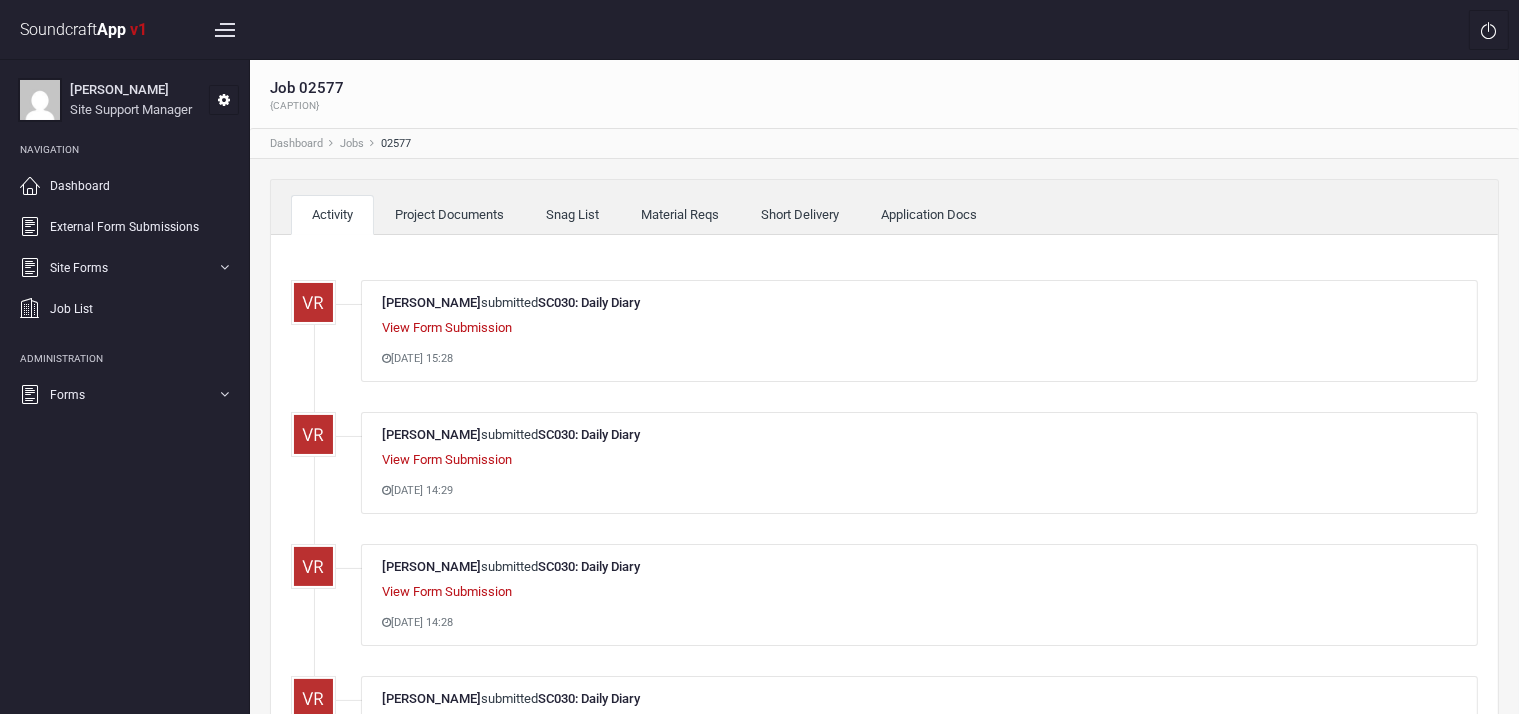 click on "Material Reqs" at bounding box center [680, 215] 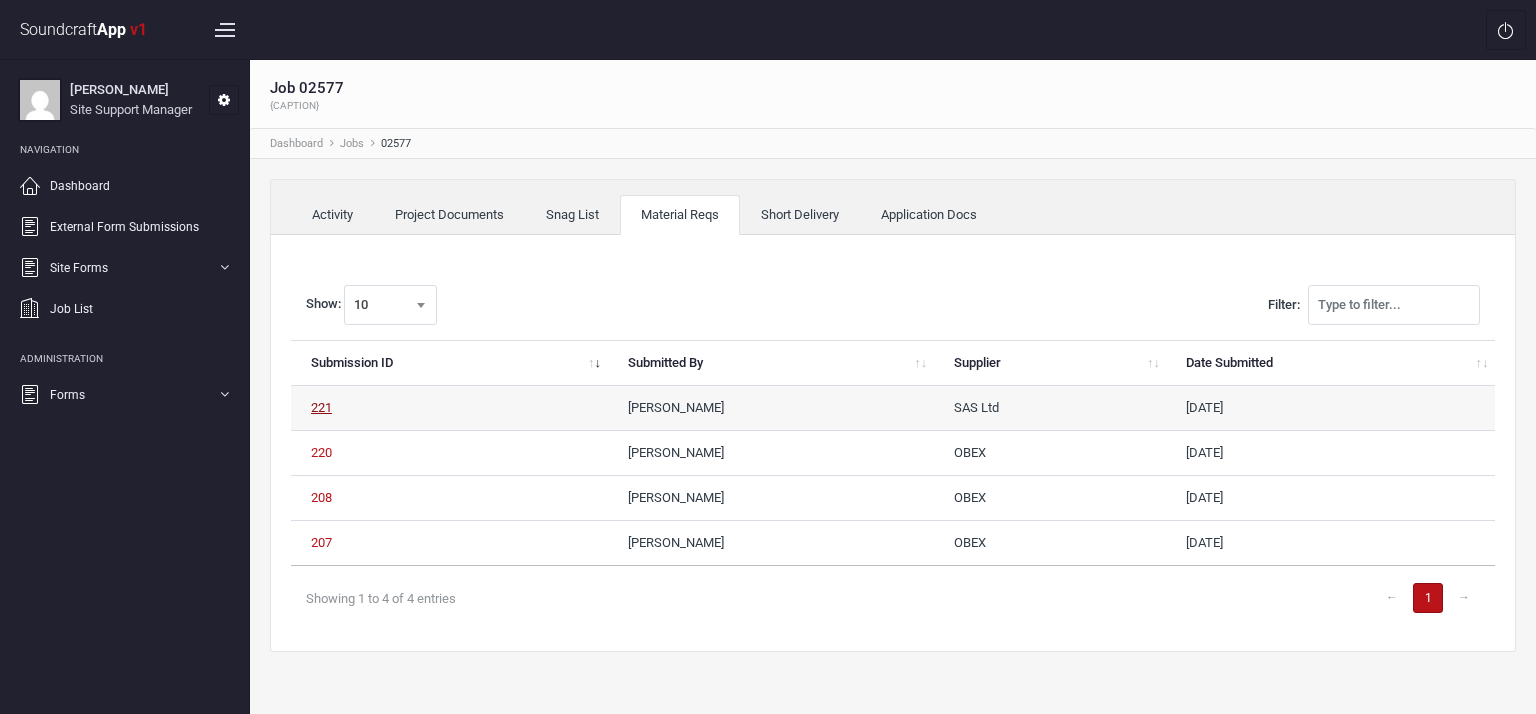 click on "221" at bounding box center [321, 407] 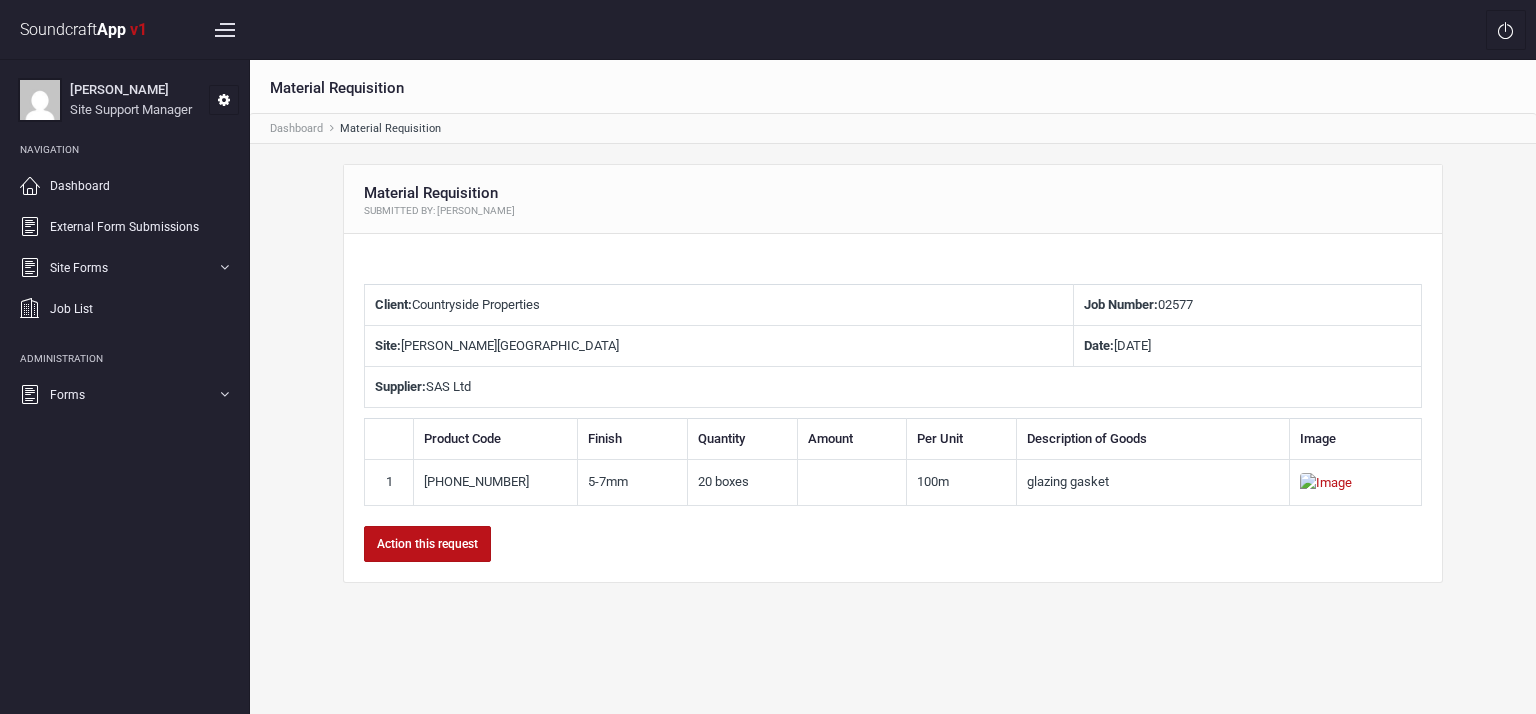scroll, scrollTop: 0, scrollLeft: 0, axis: both 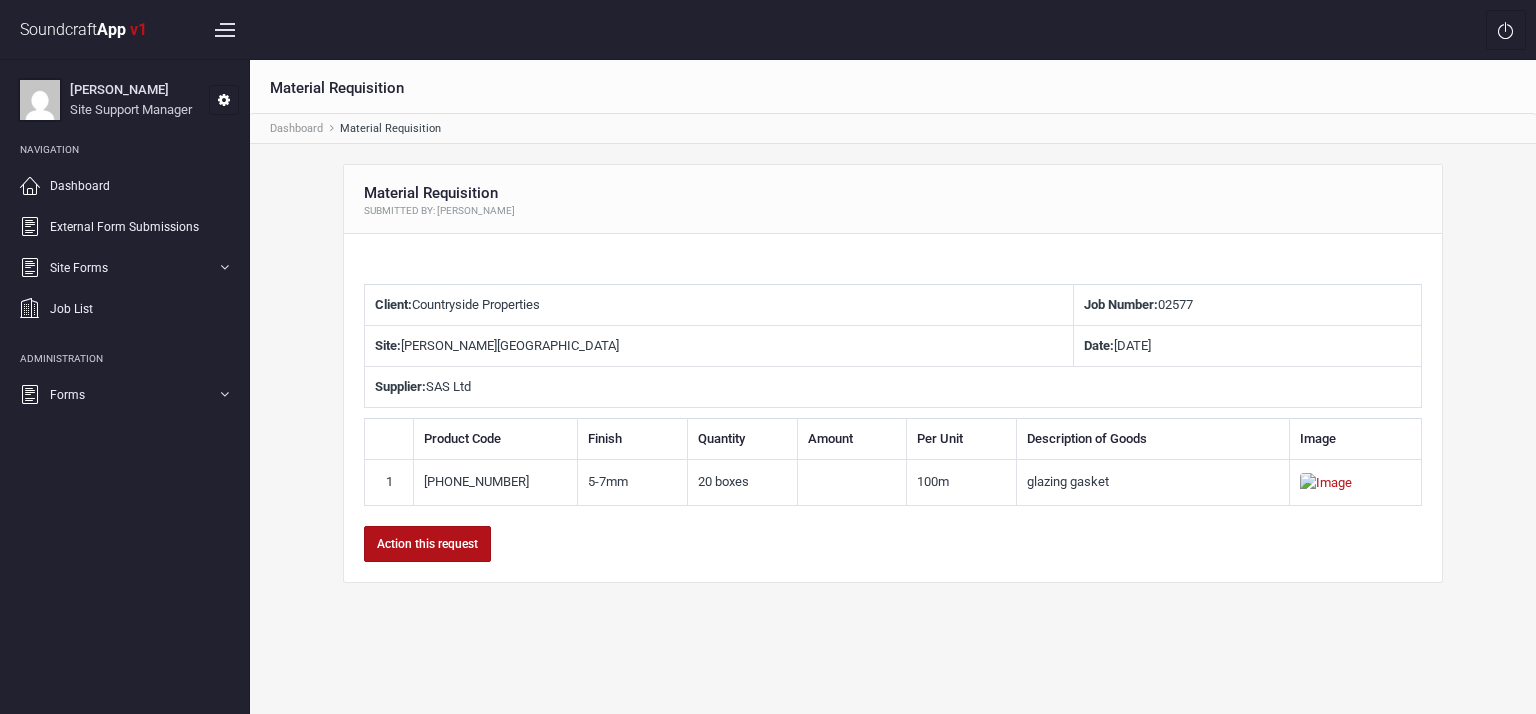 click on "Action this request" at bounding box center [427, 544] 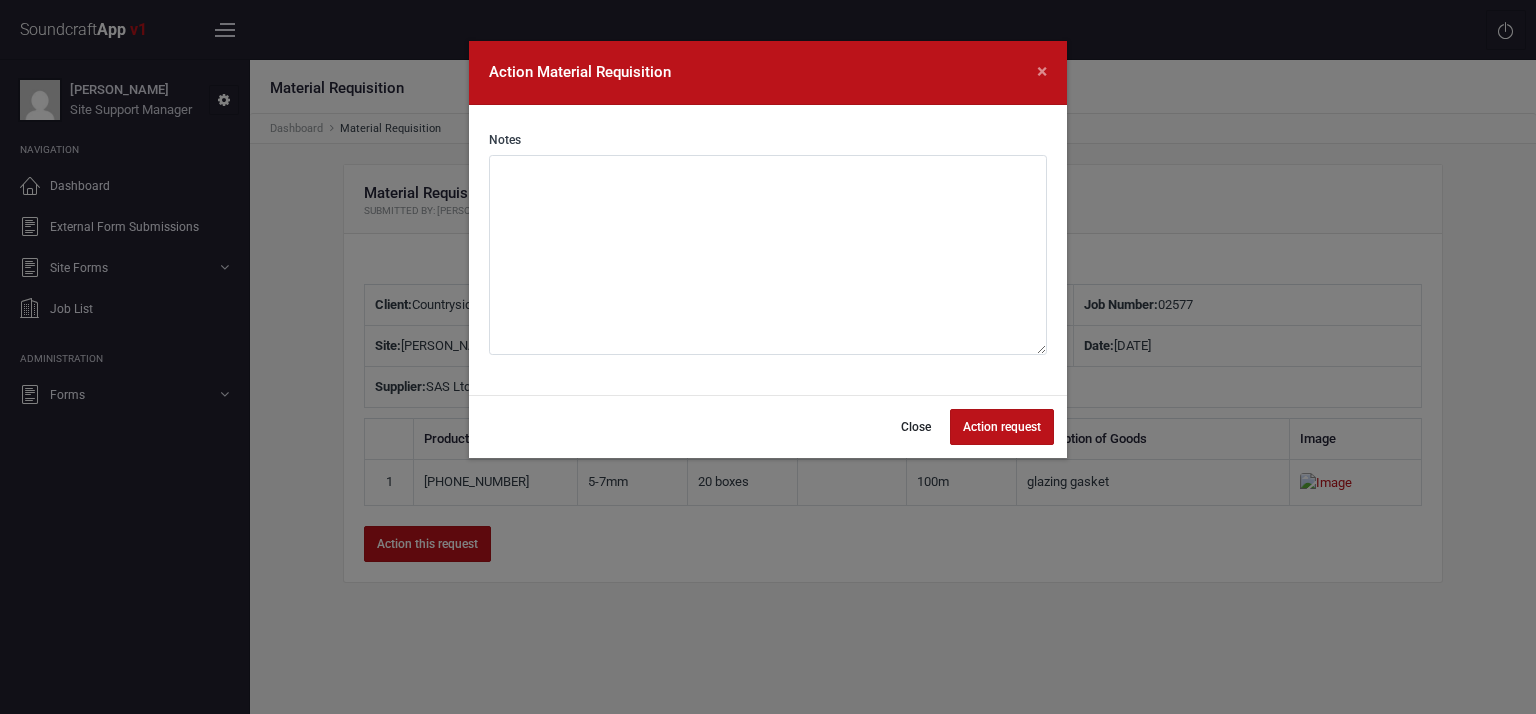 click at bounding box center [768, 255] 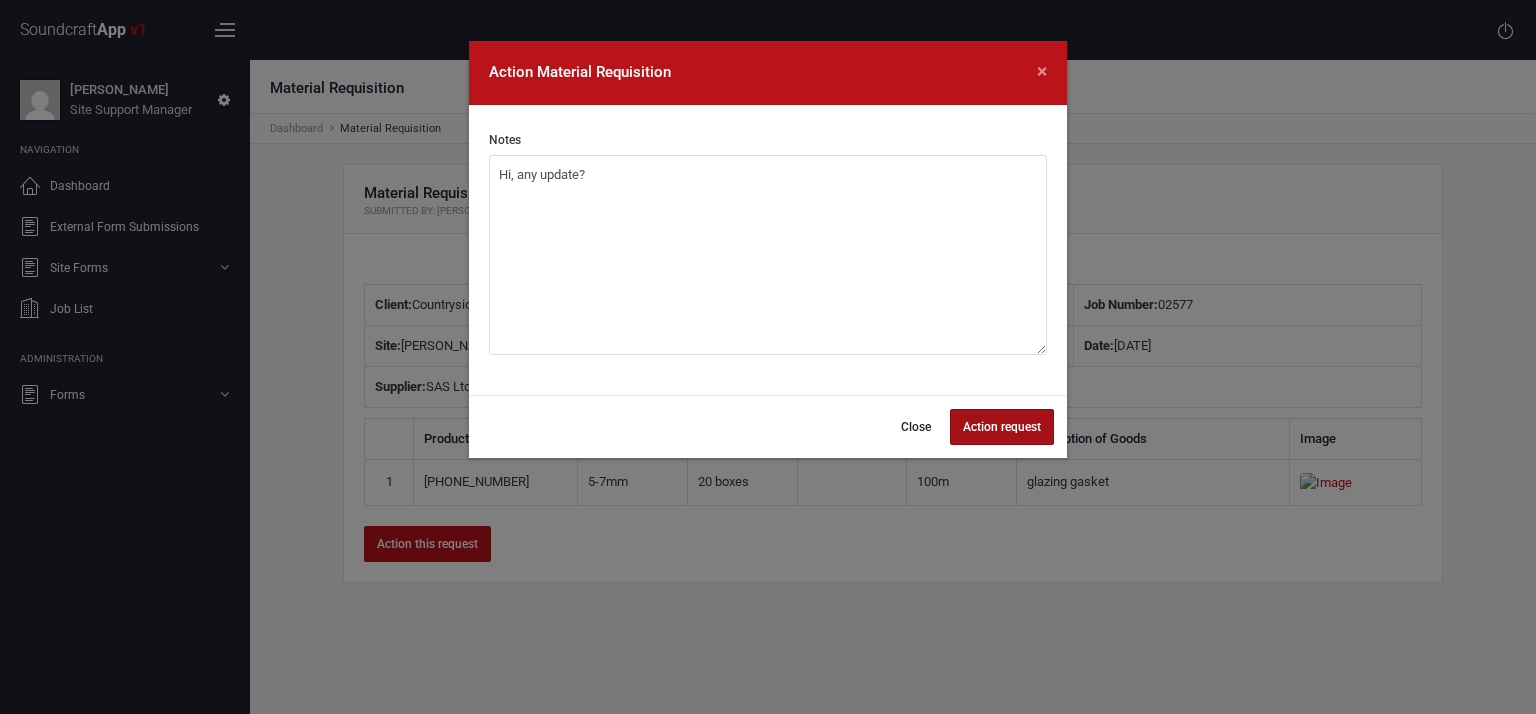type on "Hi, any update?" 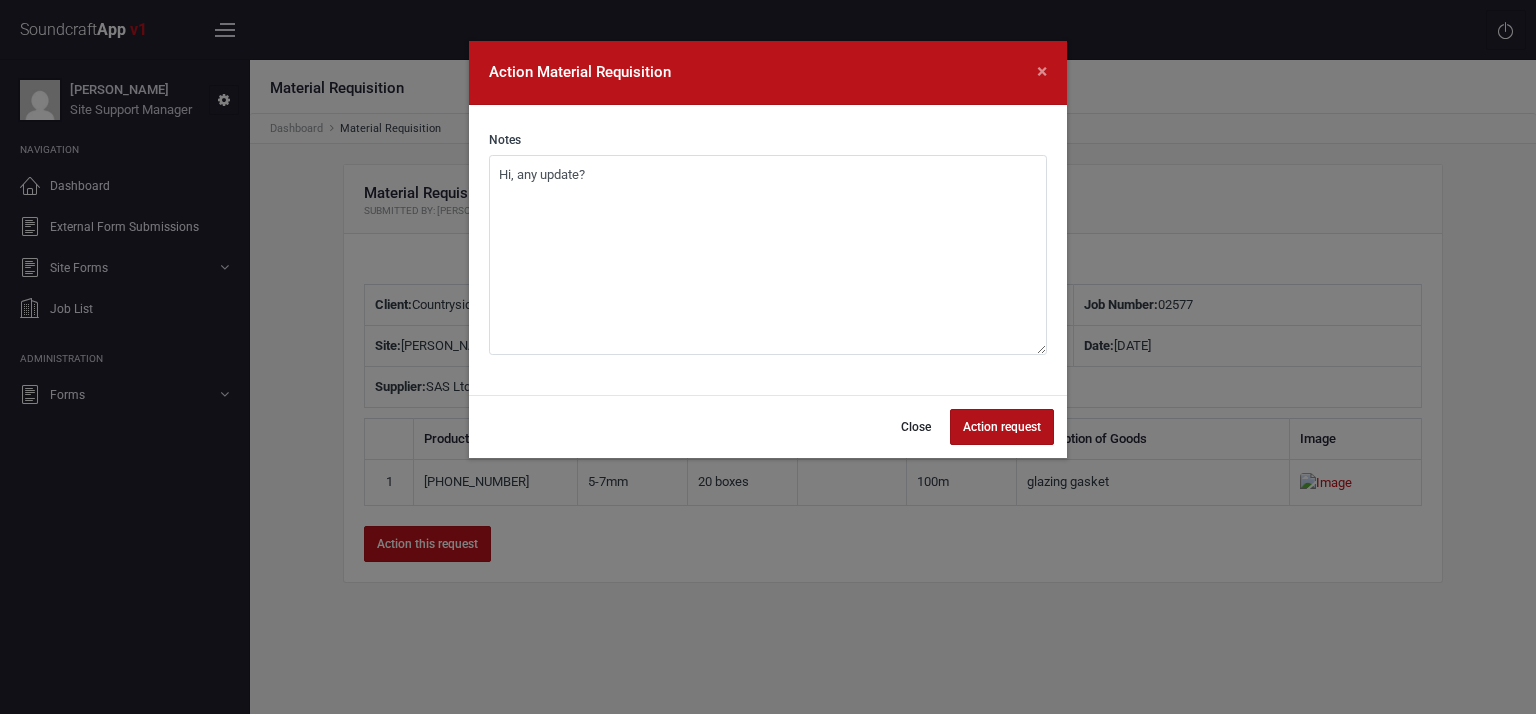 click on "Action request" at bounding box center [1002, 427] 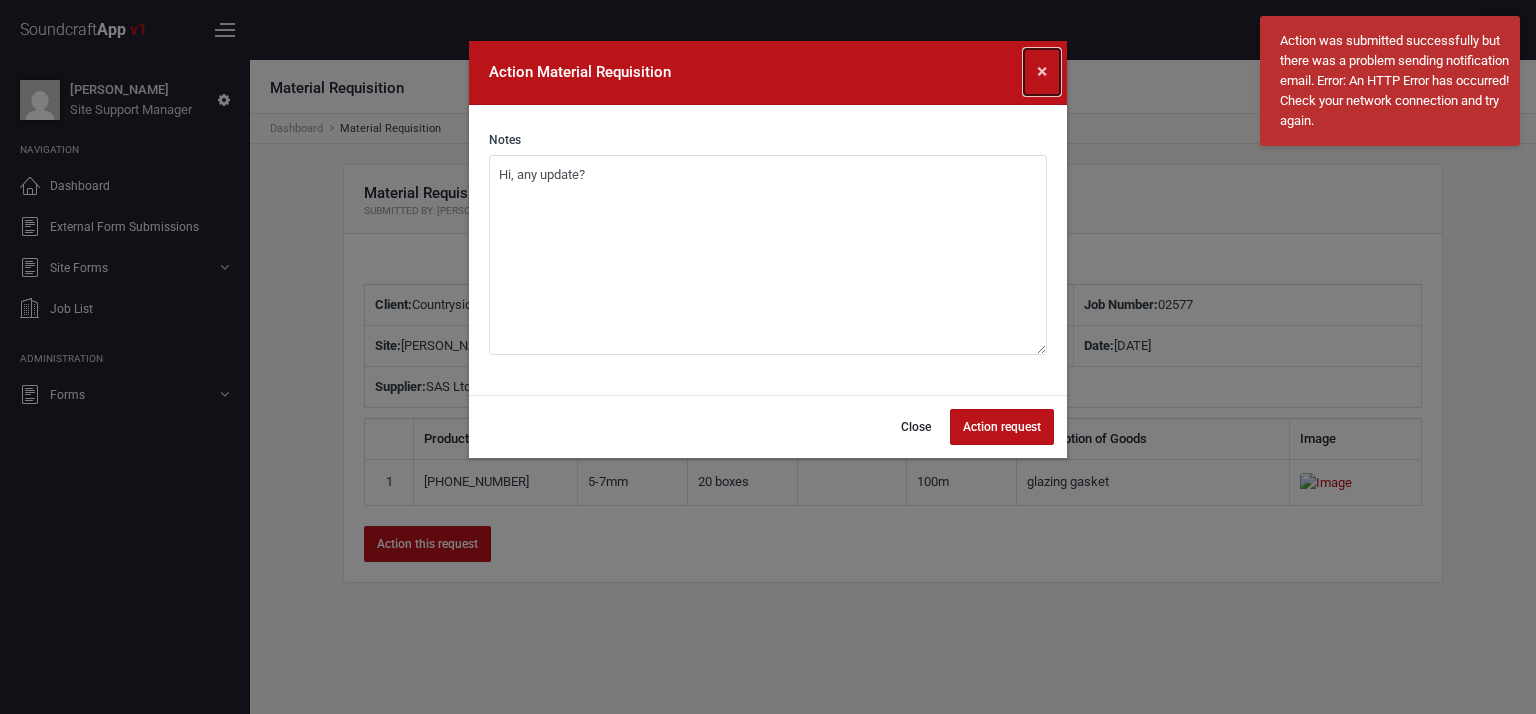 click on "×" at bounding box center (1042, 71) 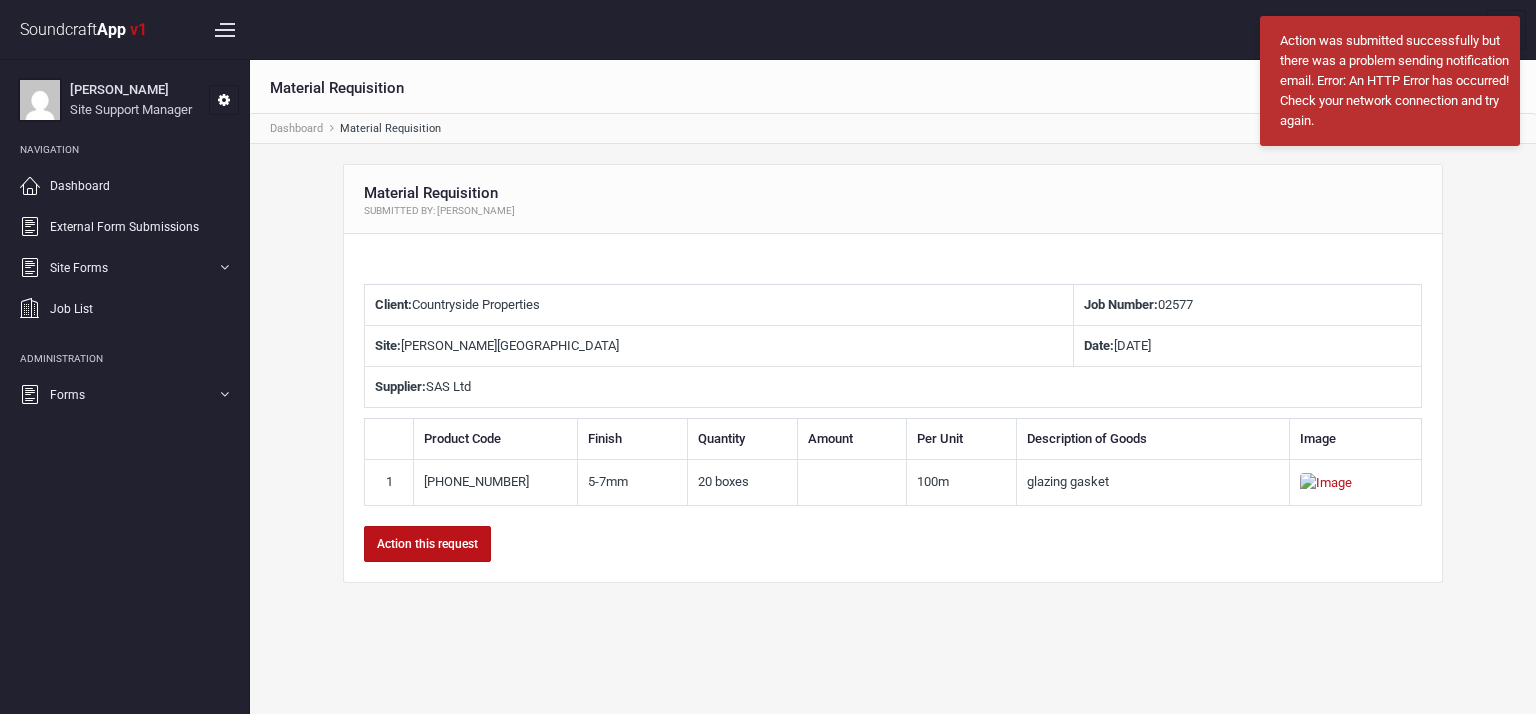 click on "Material Requisition
Submitted by: Viorel Rosu" at bounding box center (893, 199) 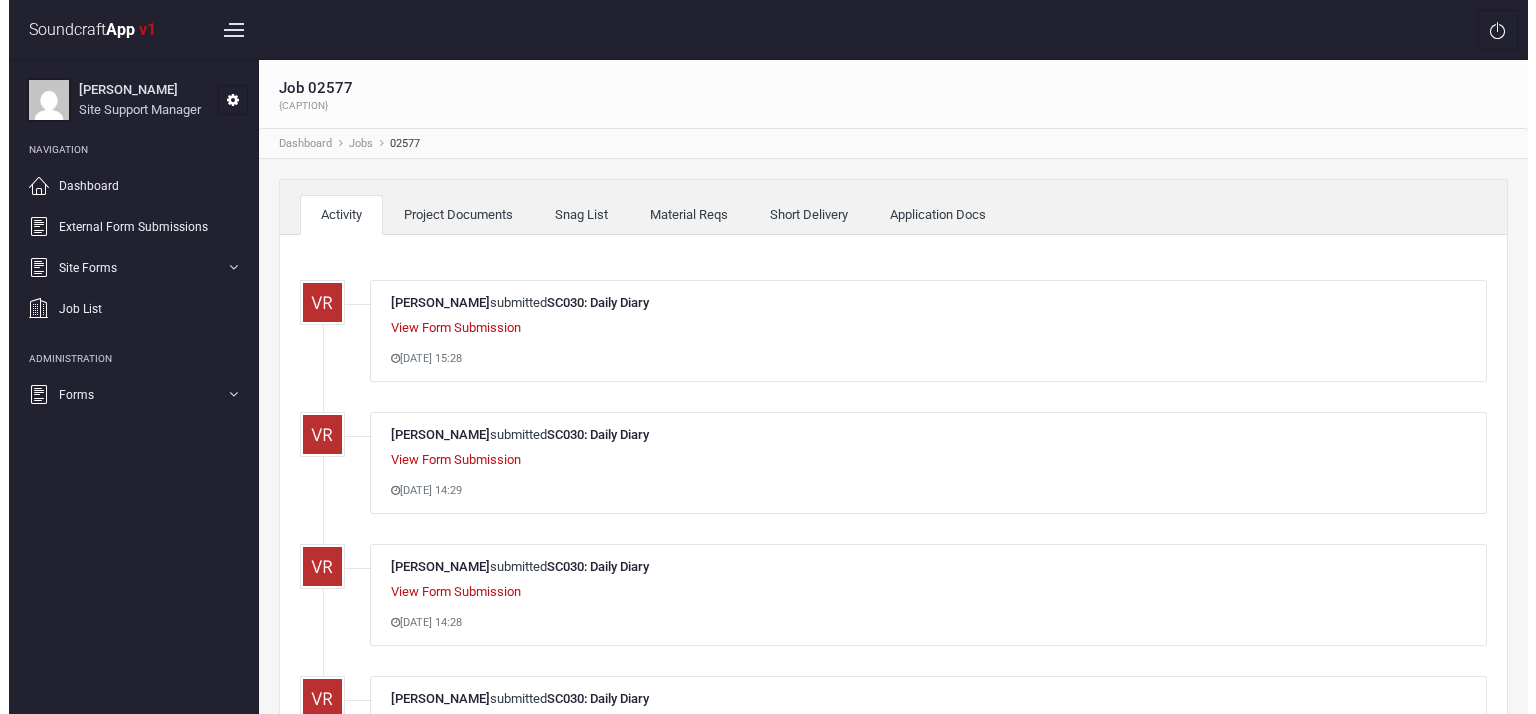 scroll, scrollTop: 0, scrollLeft: 0, axis: both 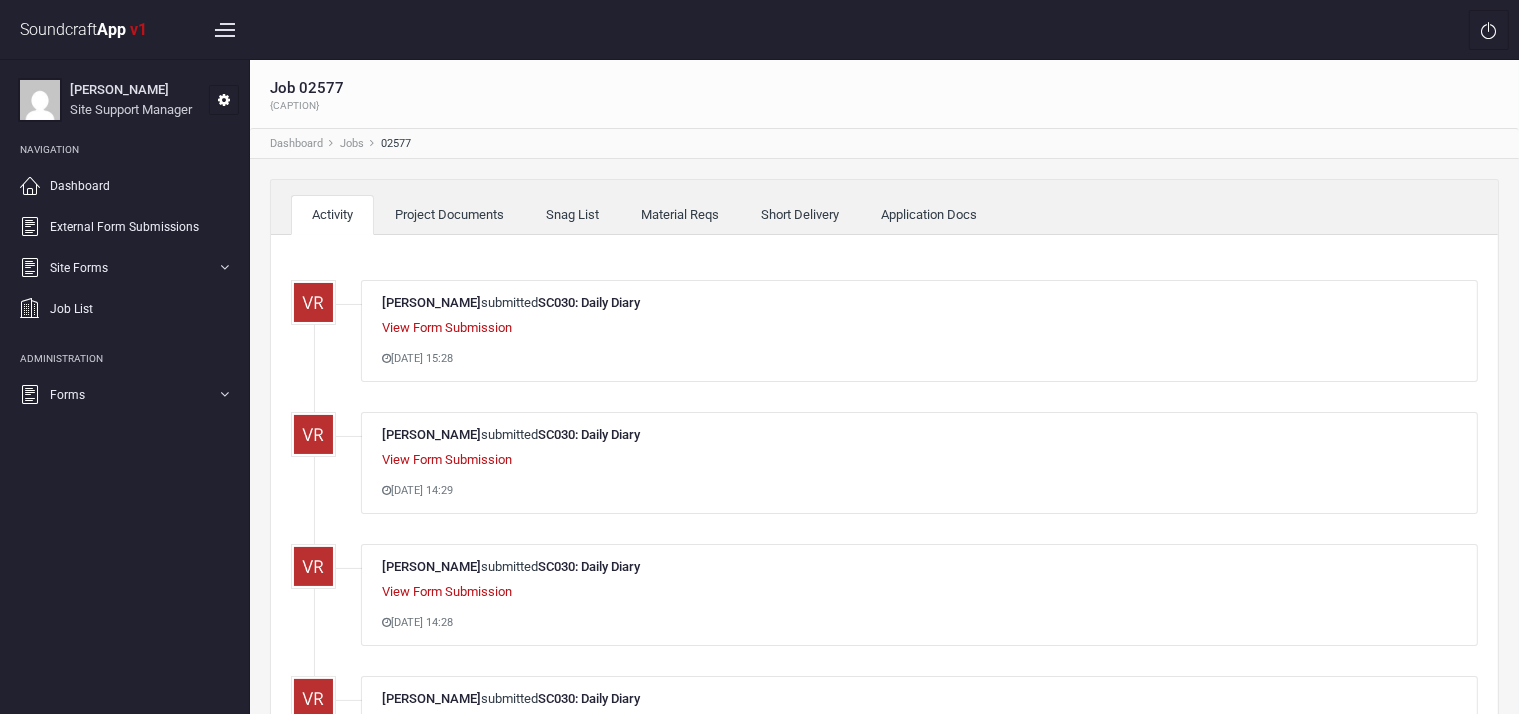 click on "Material Reqs" at bounding box center [680, 215] 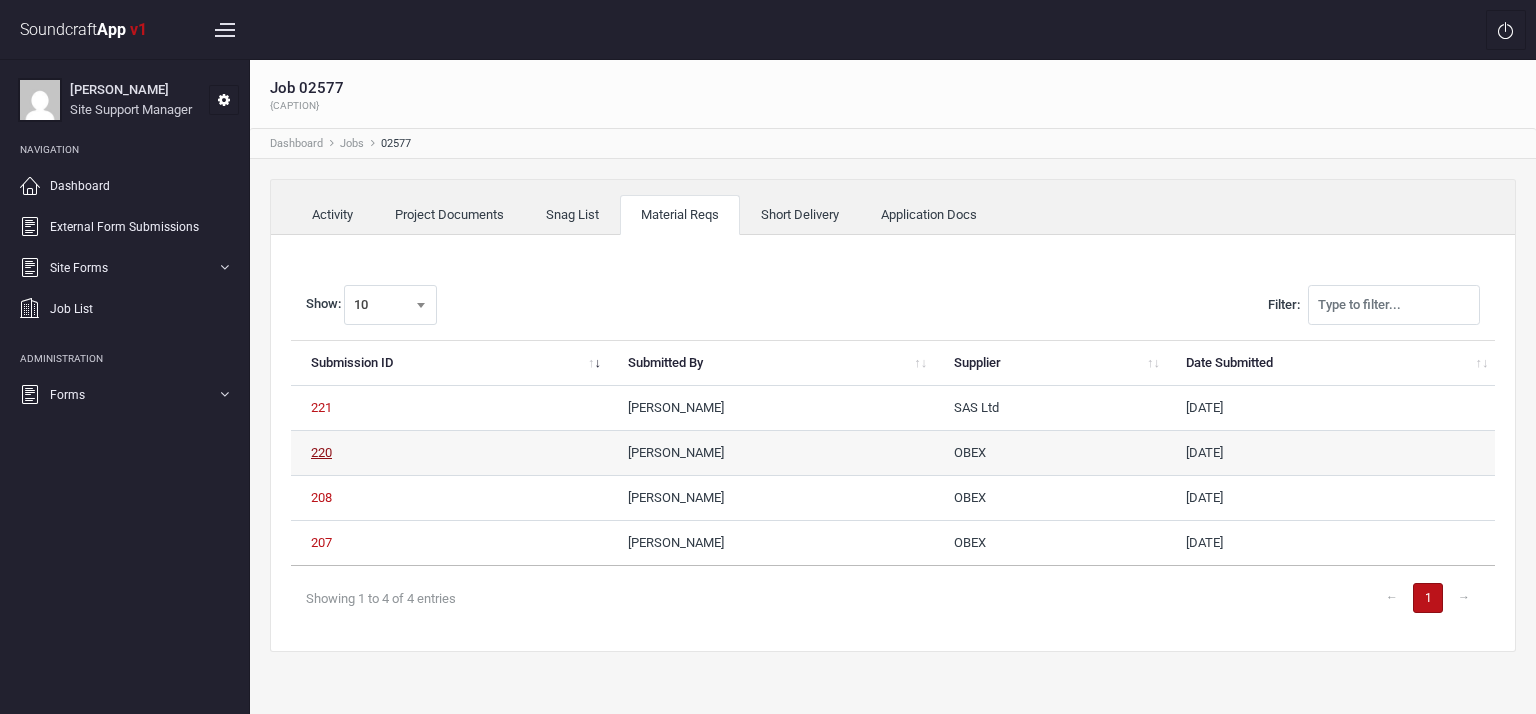 click on "220" at bounding box center [321, 452] 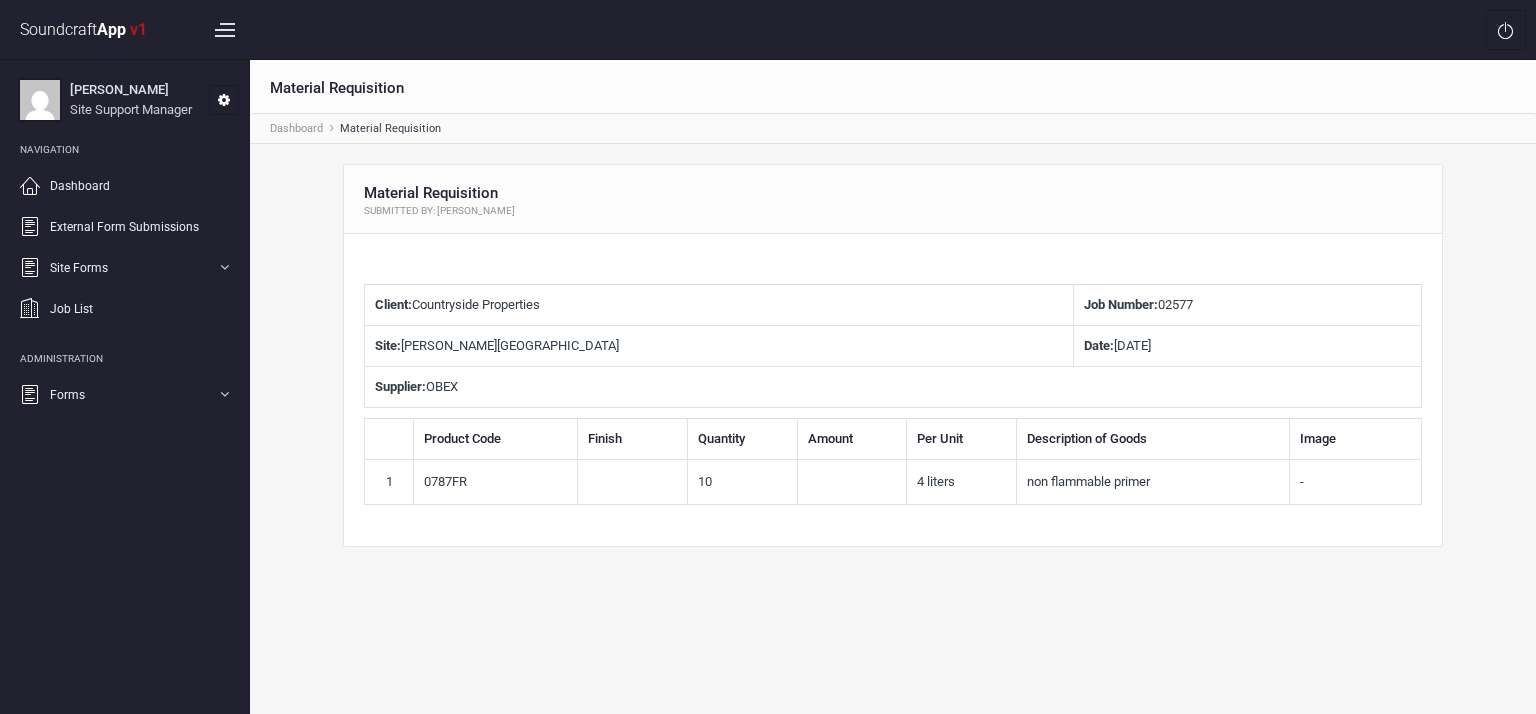 scroll, scrollTop: 0, scrollLeft: 0, axis: both 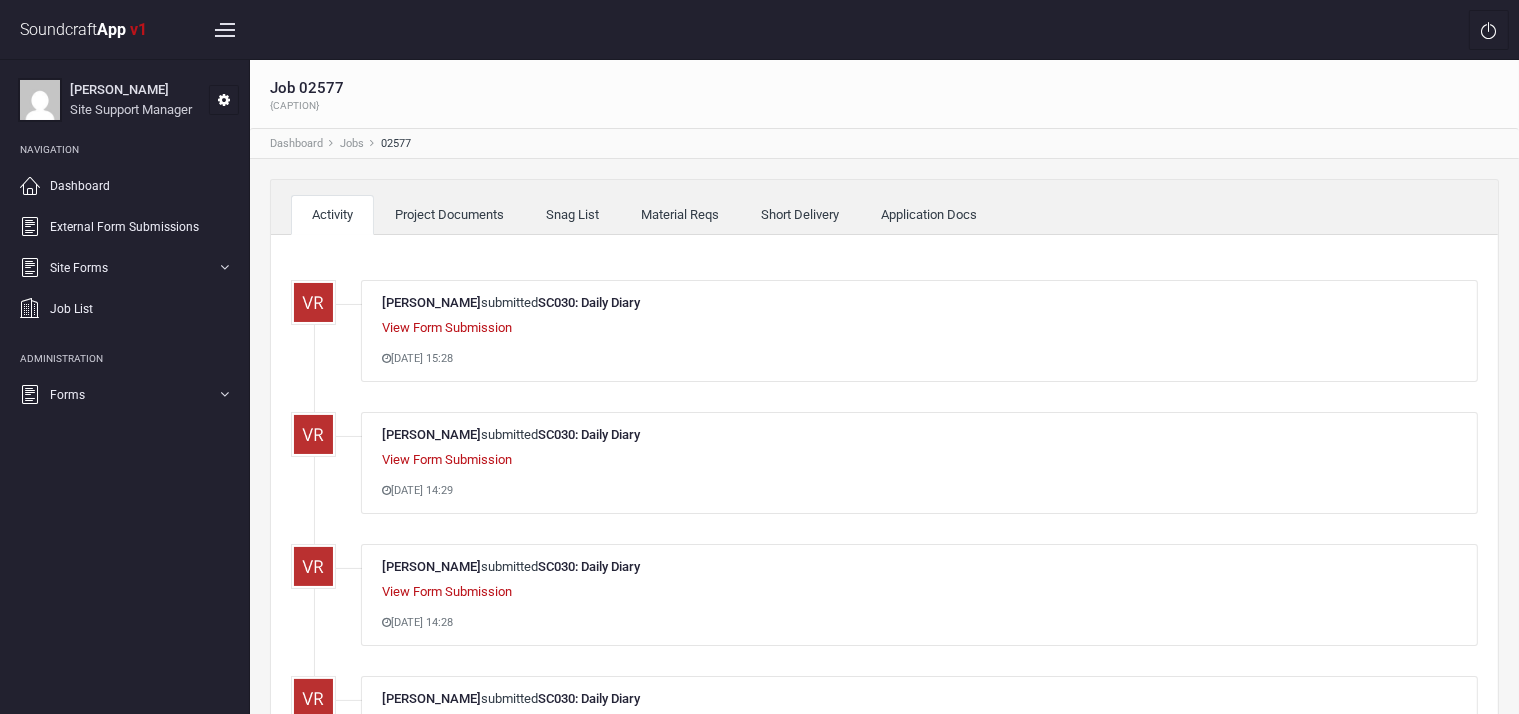 click on "Material Reqs" at bounding box center (680, 215) 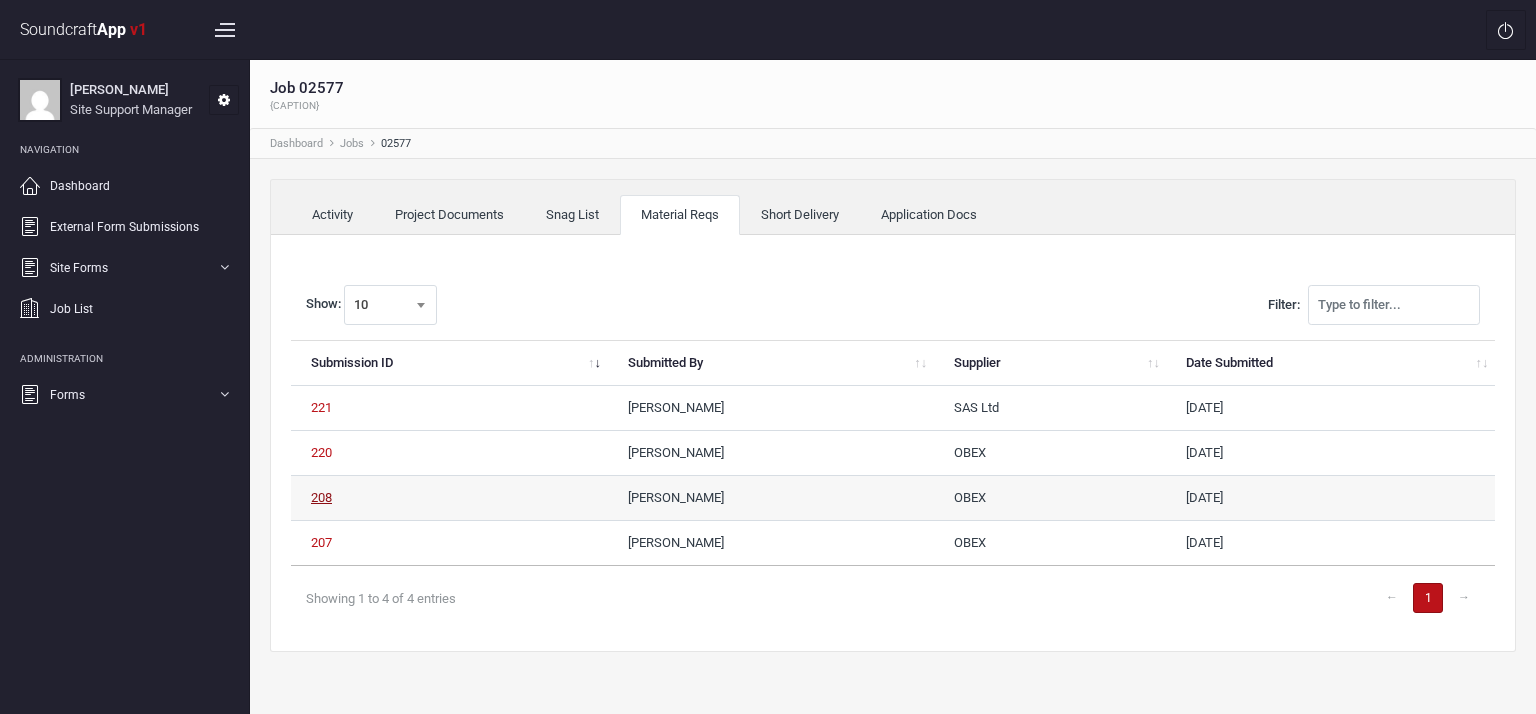 click on "208" at bounding box center (321, 497) 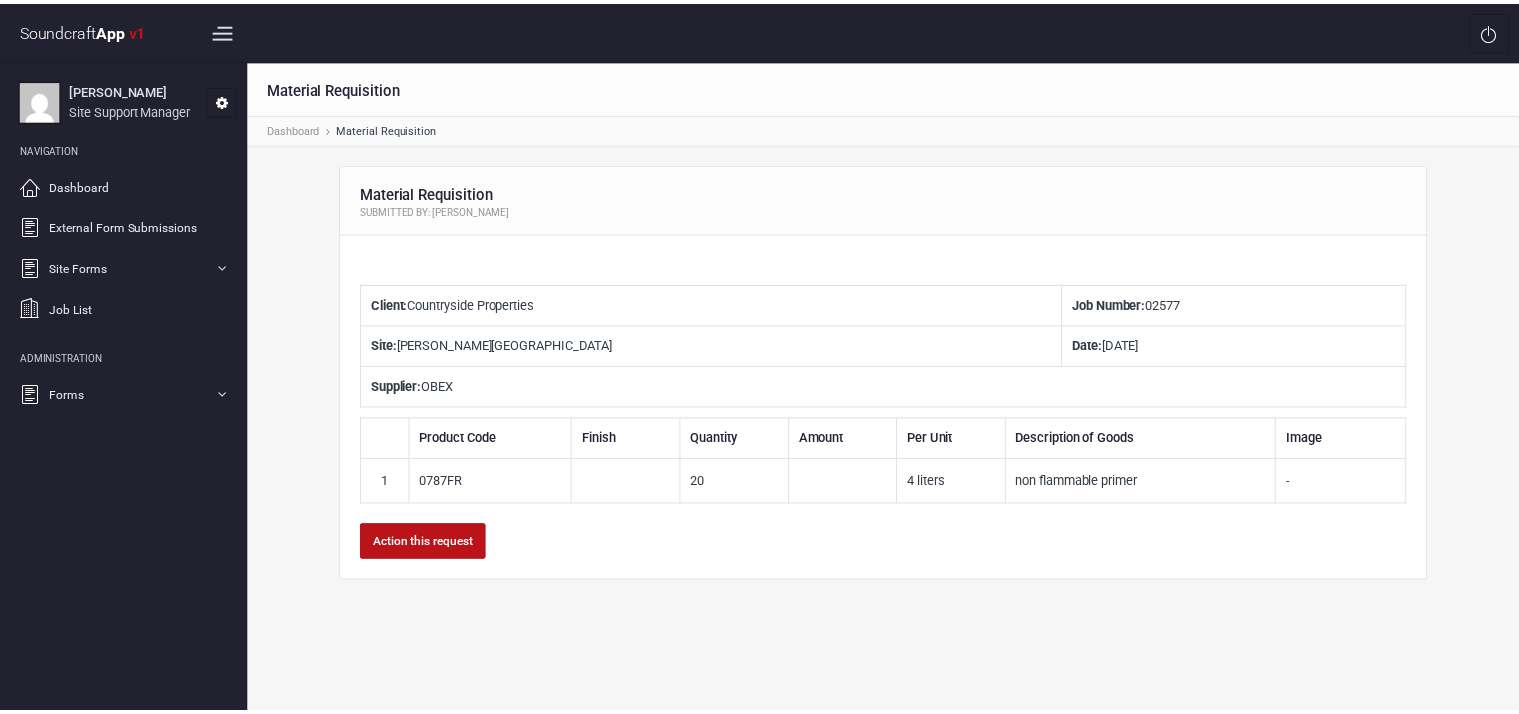 scroll, scrollTop: 0, scrollLeft: 0, axis: both 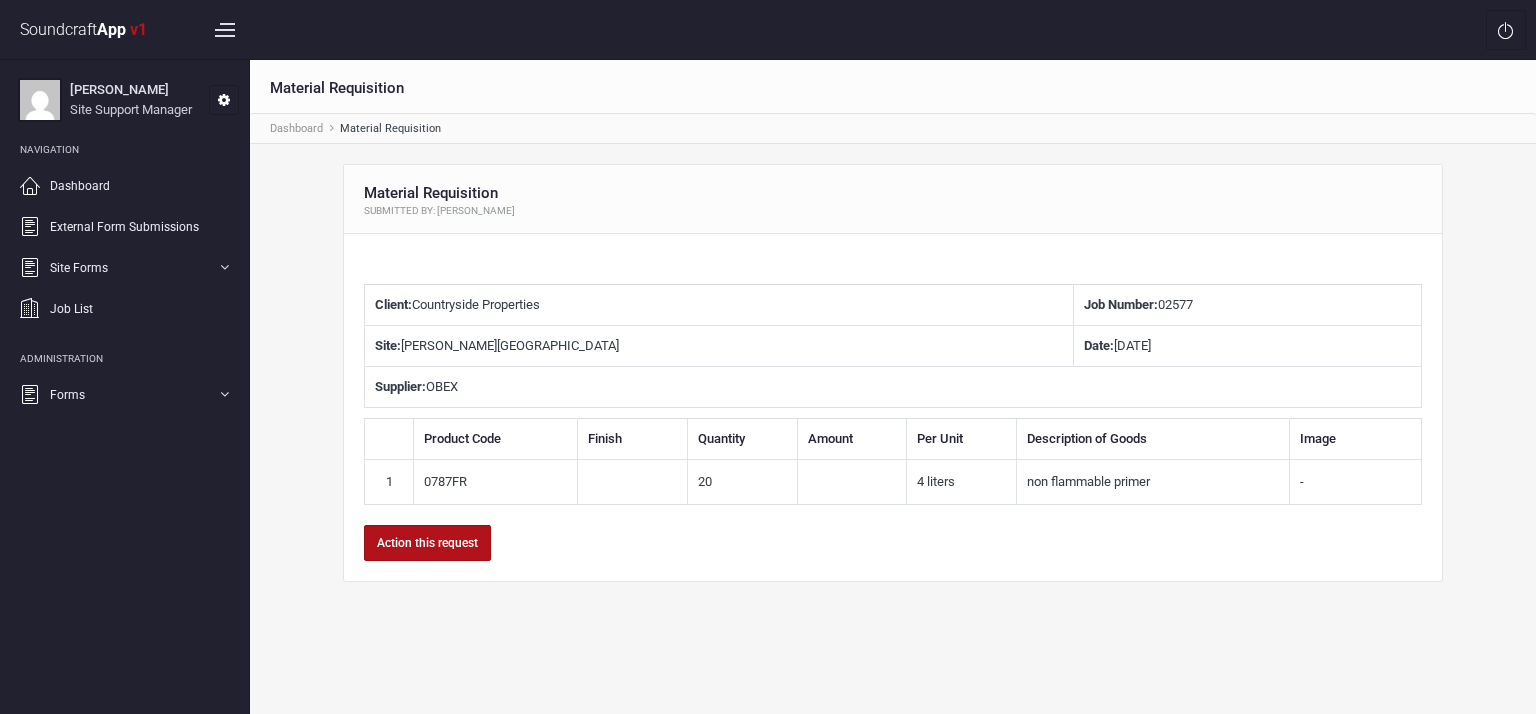click on "Action this request" at bounding box center (427, 543) 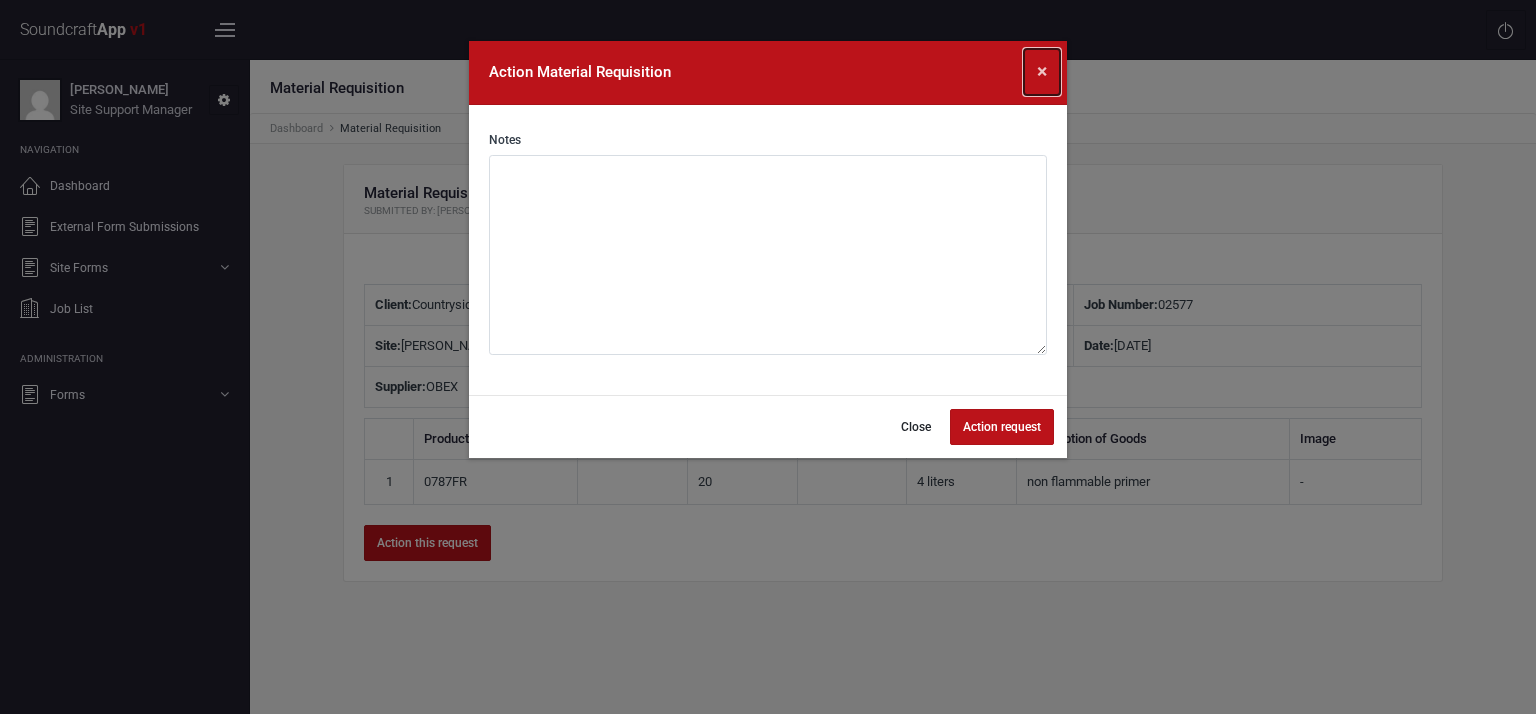 click on "×" at bounding box center (1042, 71) 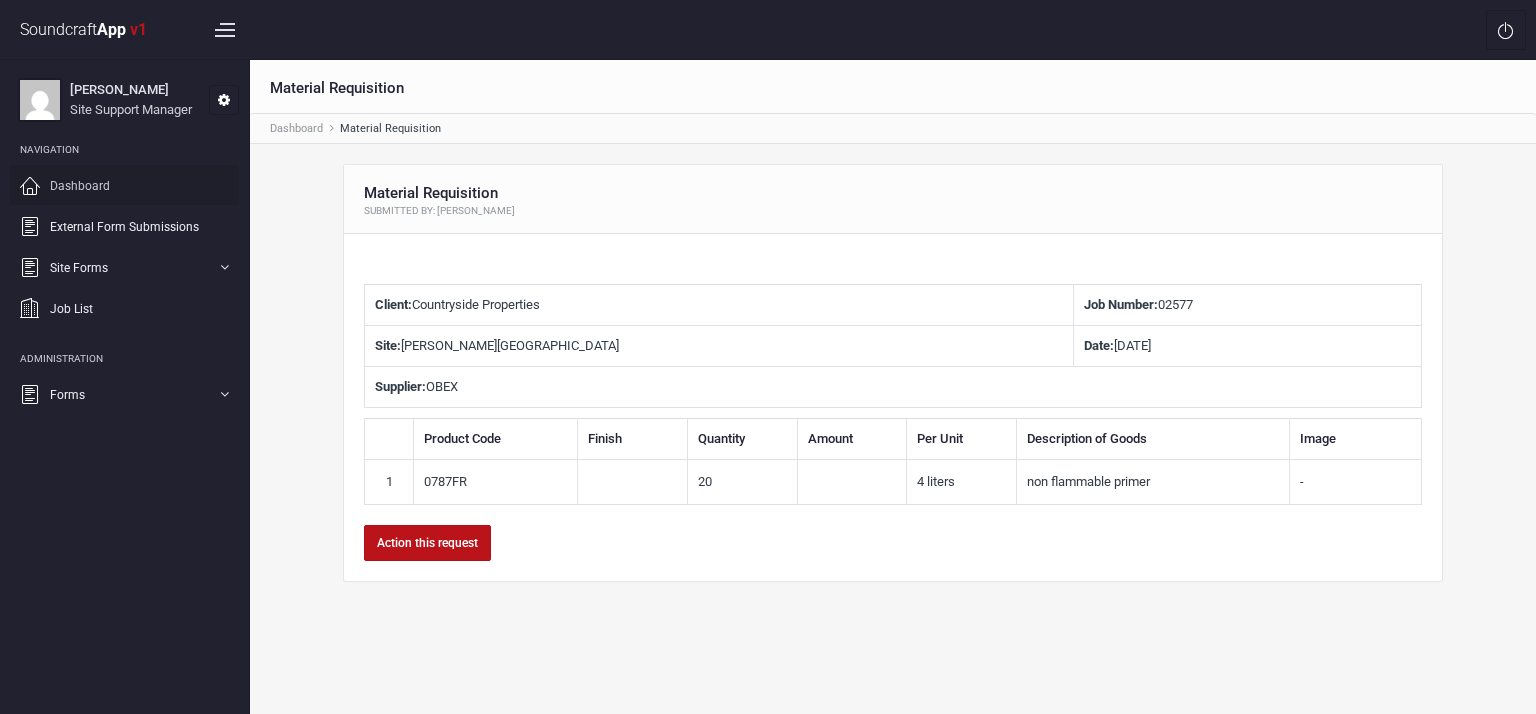 click on "Dashboard" at bounding box center [80, 186] 